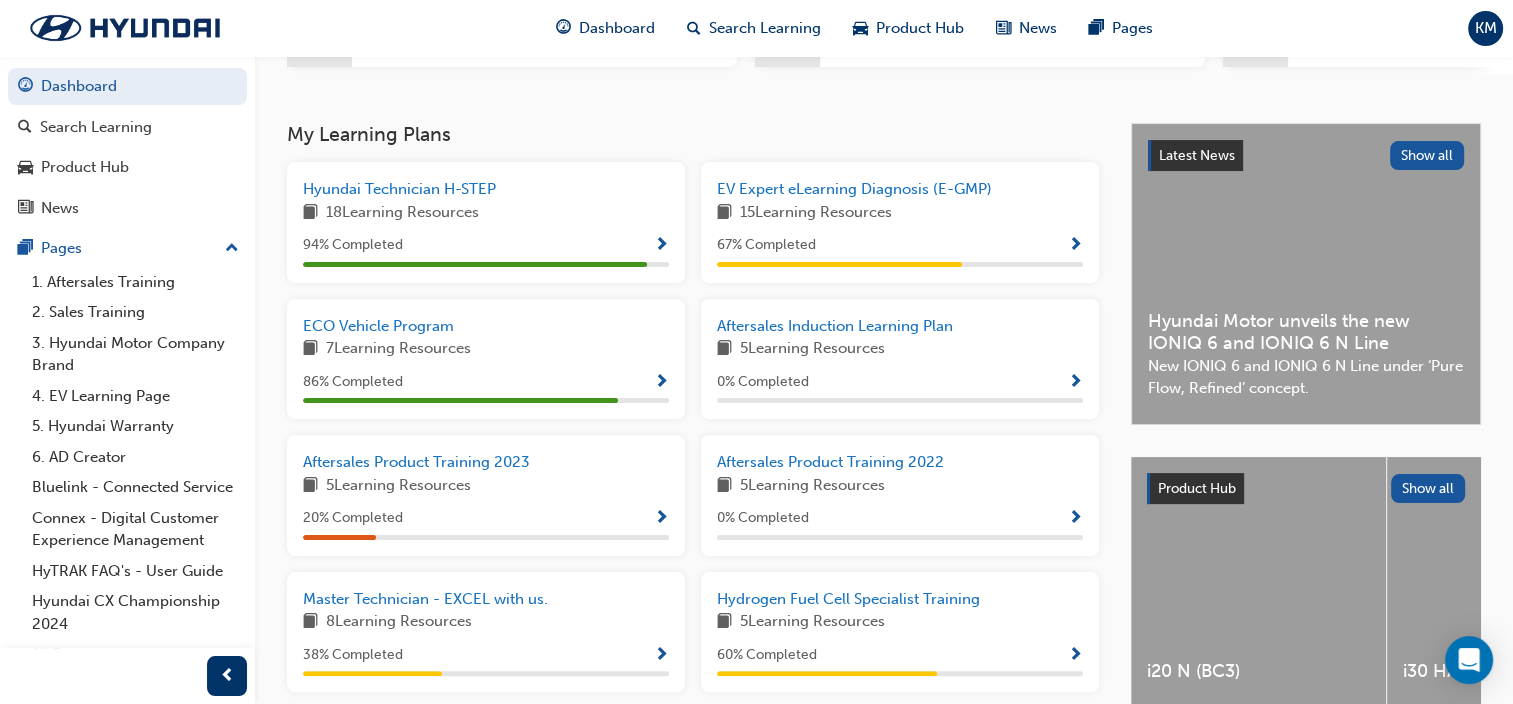 scroll, scrollTop: 400, scrollLeft: 0, axis: vertical 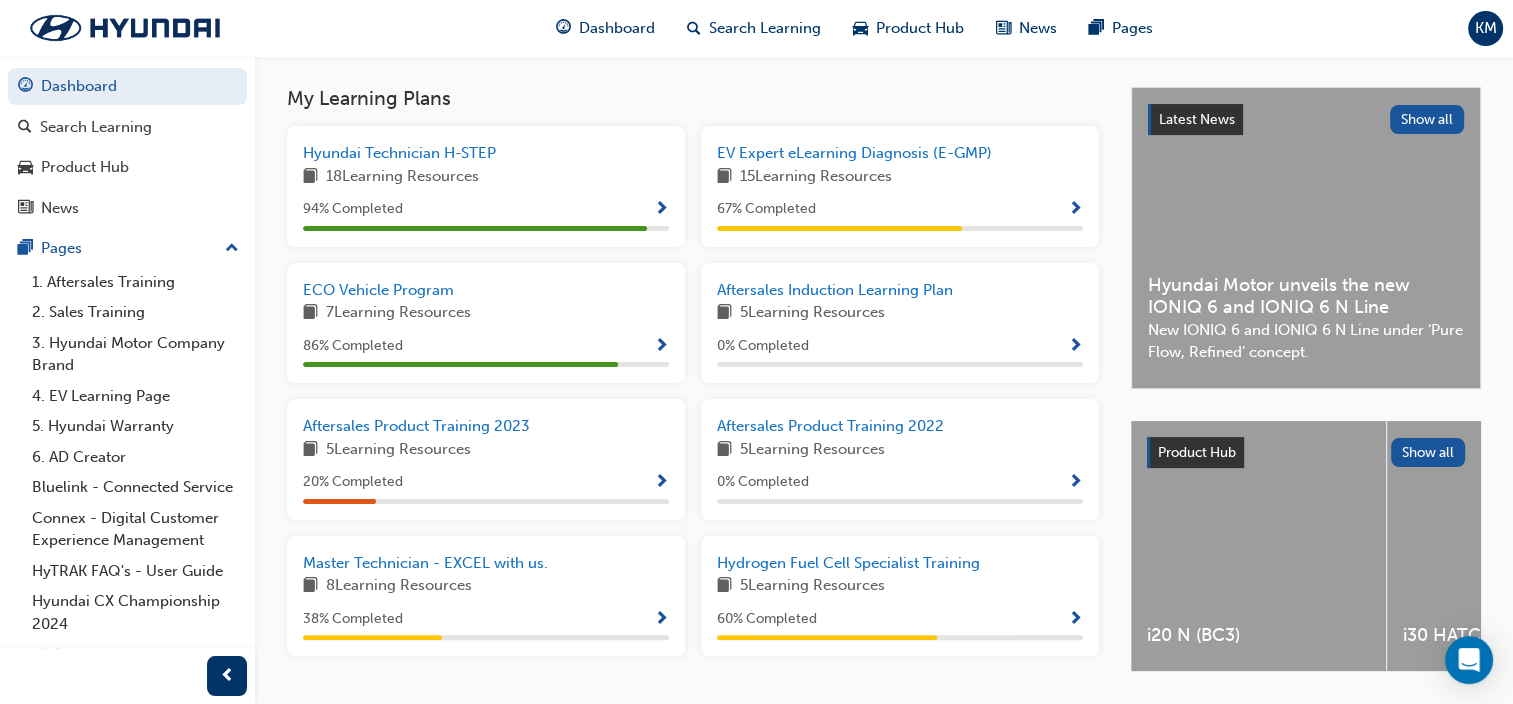 click on "8  Learning Resources" at bounding box center [486, 586] 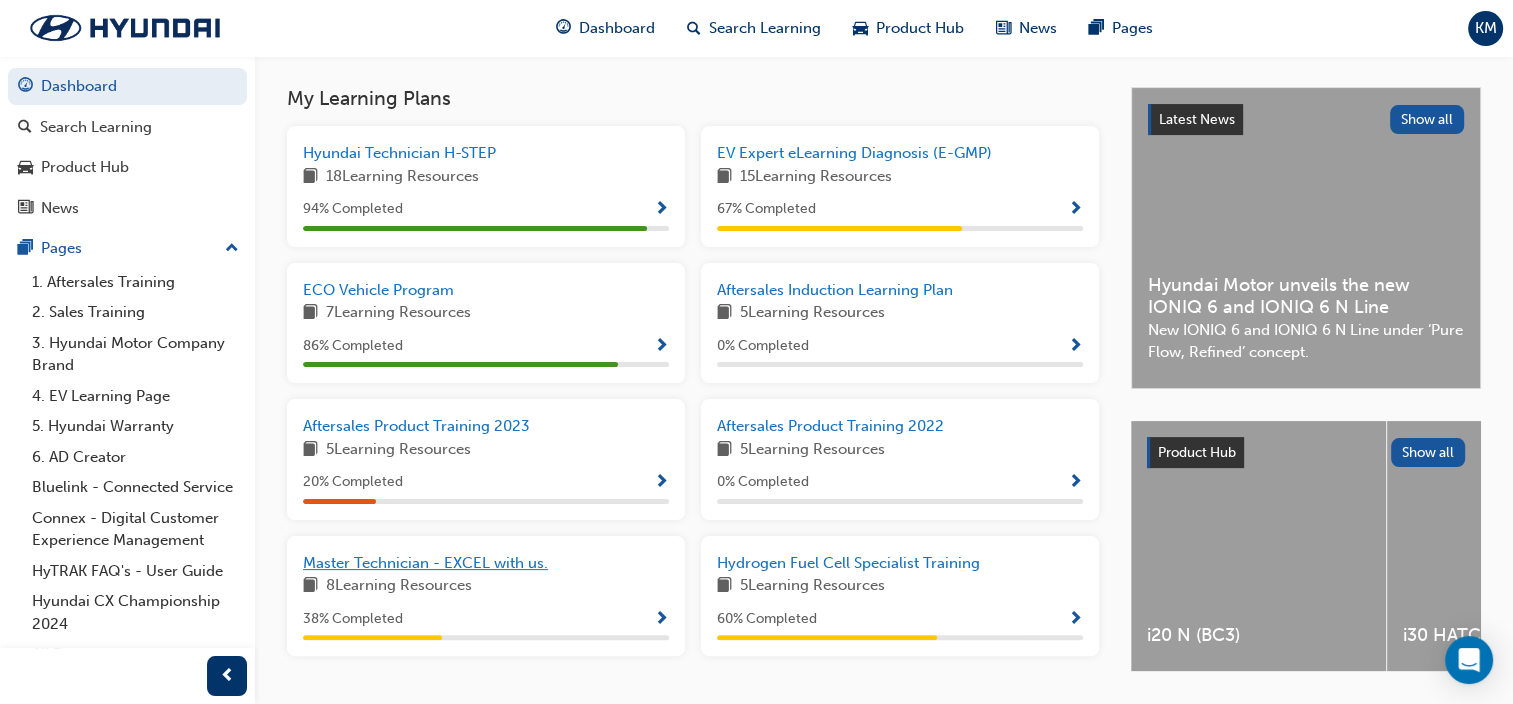 click on "Master Technician - EXCEL with us." at bounding box center [425, 563] 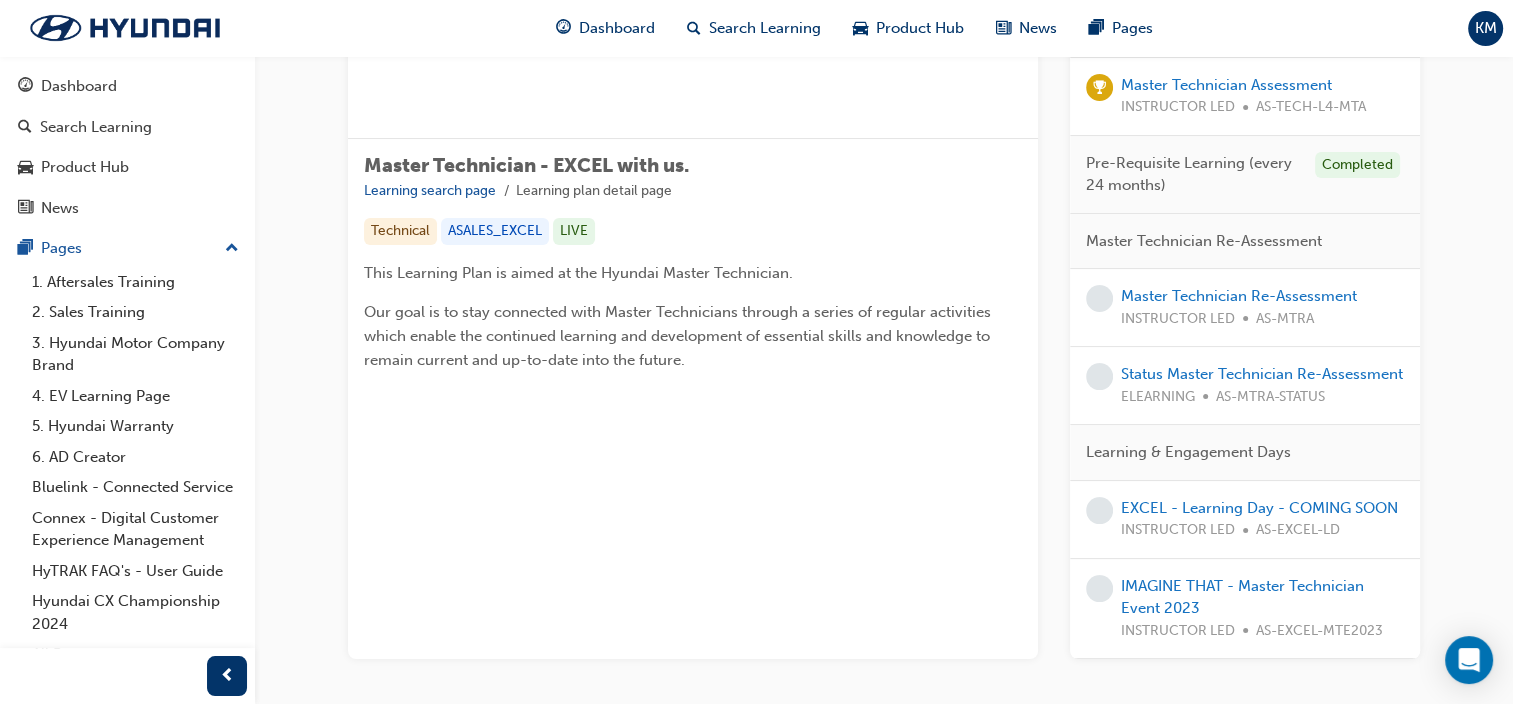 scroll, scrollTop: 300, scrollLeft: 0, axis: vertical 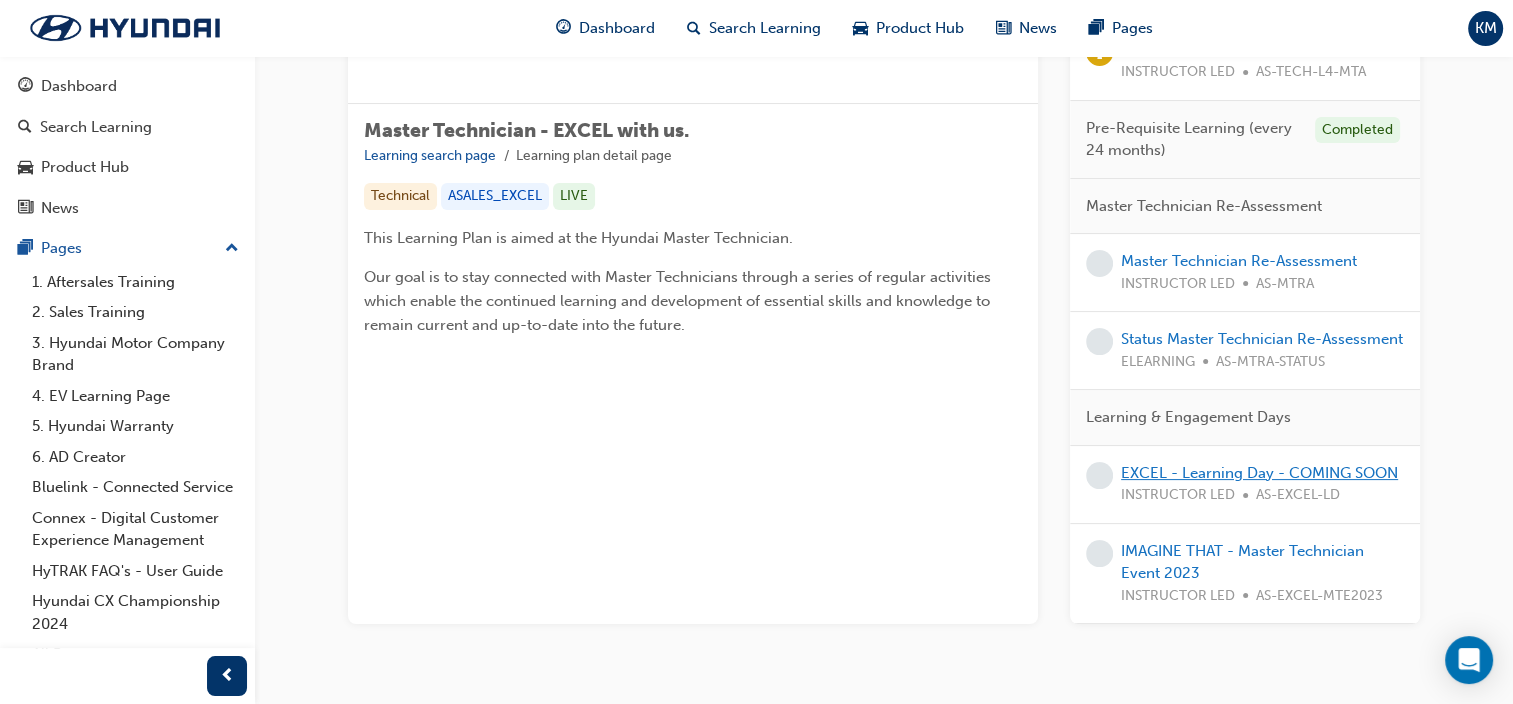 click on "EXCEL - Learning Day - COMING SOON" at bounding box center [1259, 473] 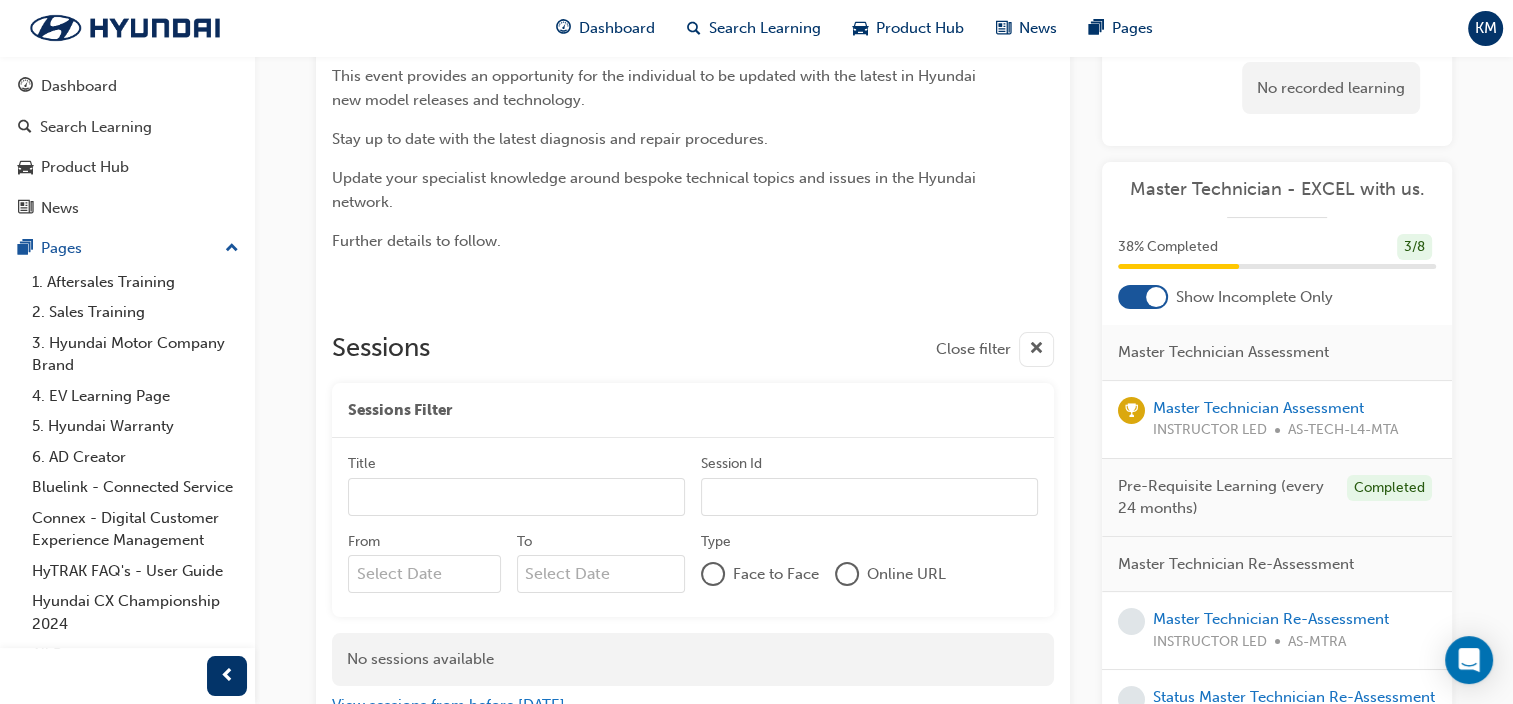 scroll, scrollTop: 400, scrollLeft: 0, axis: vertical 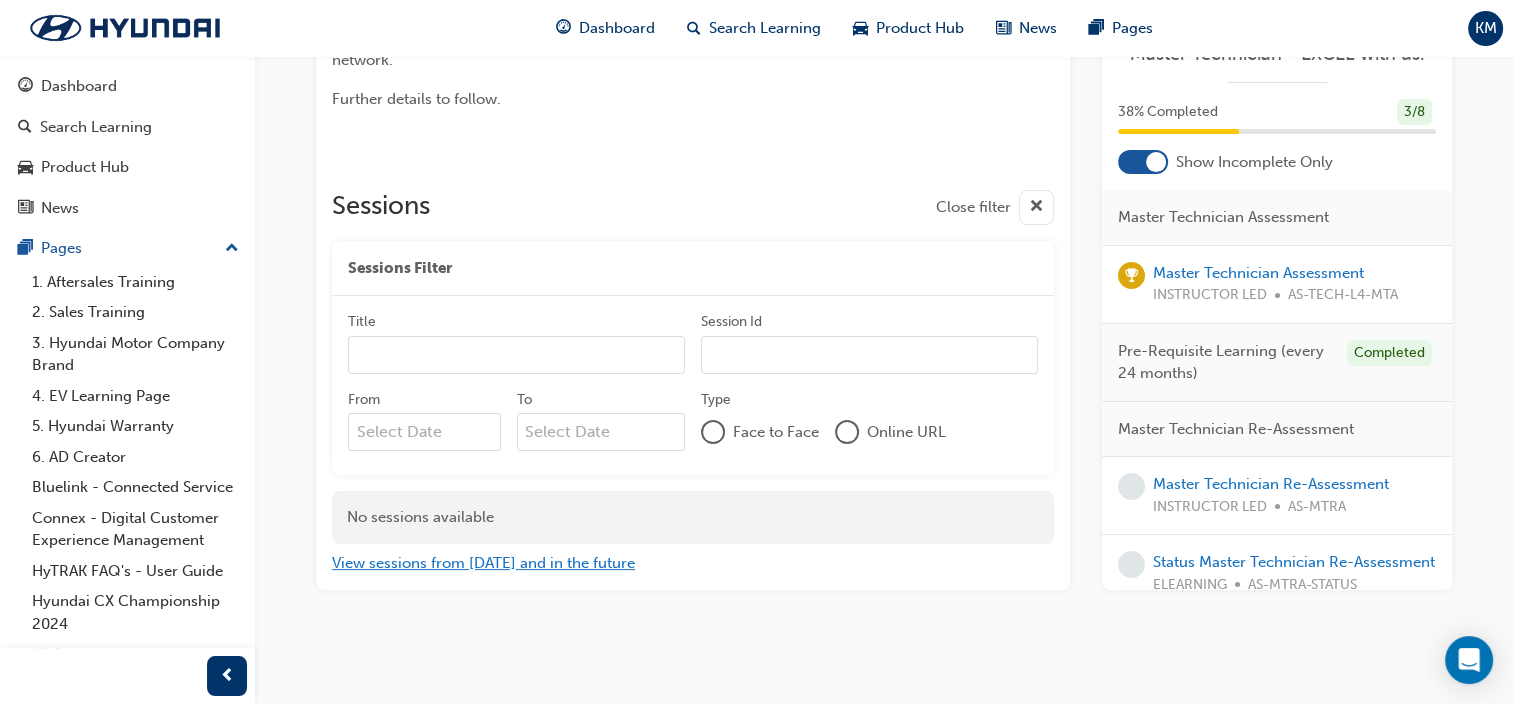 click on "View sessions from [DATE] and in the future" at bounding box center [483, 563] 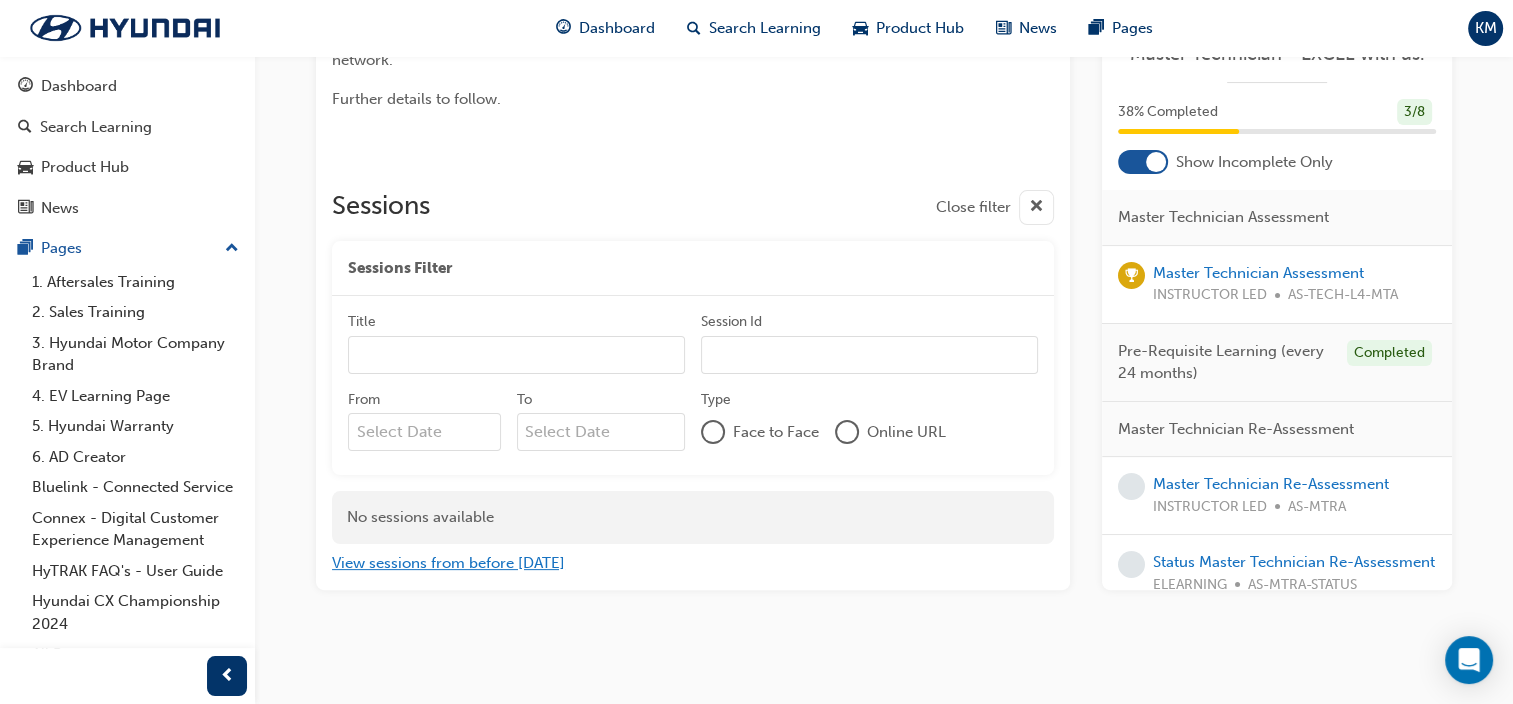 click on "View sessions from before [DATE]" at bounding box center [448, 563] 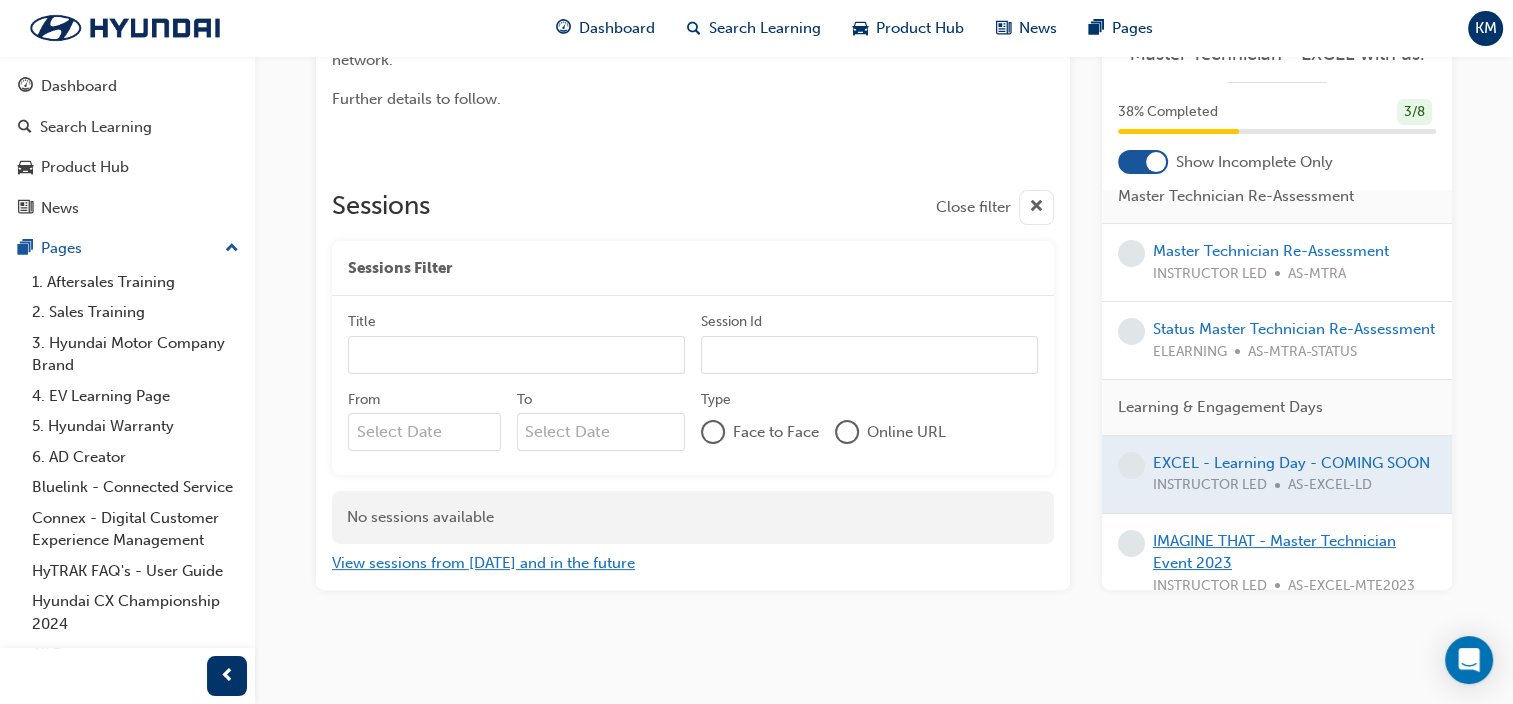 scroll, scrollTop: 300, scrollLeft: 0, axis: vertical 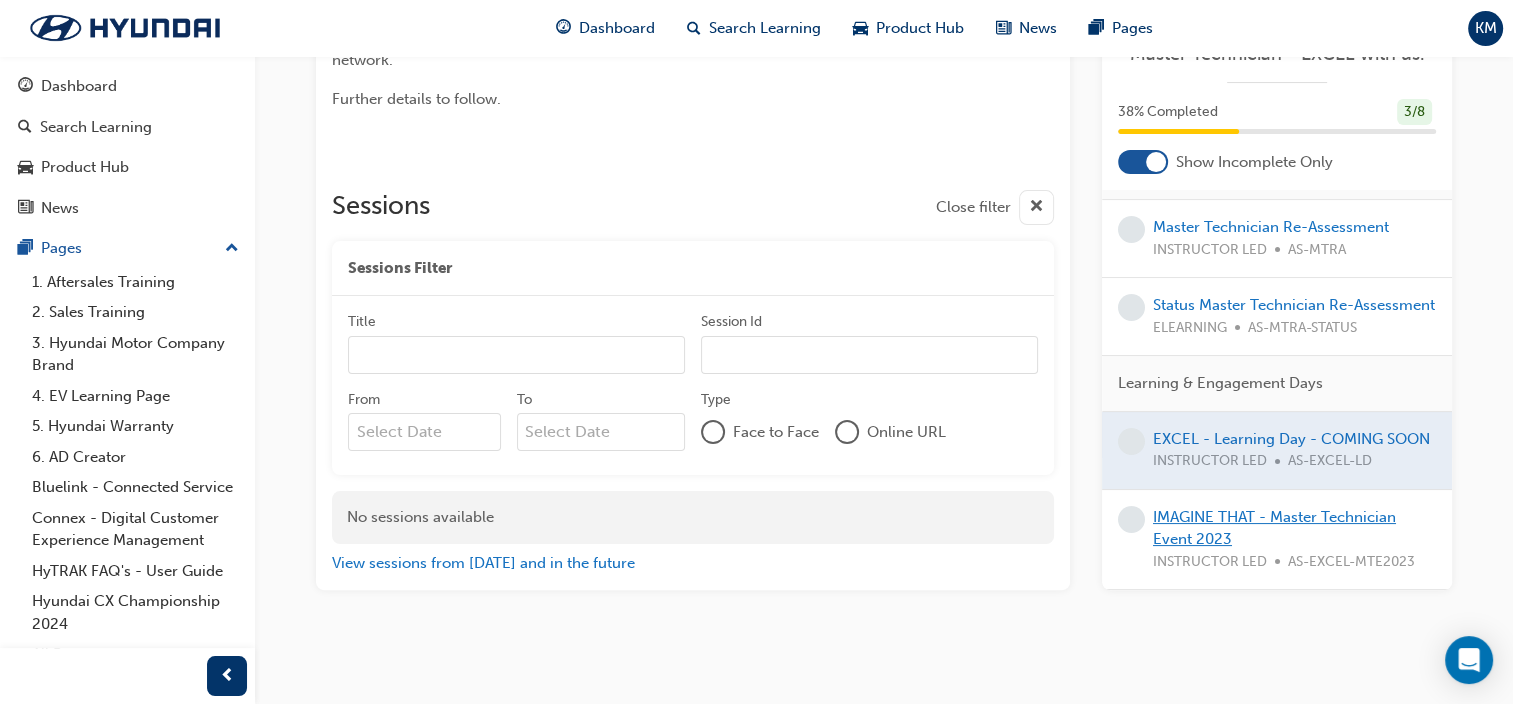 click on "IMAGINE THAT - Master Technician Event 2023" at bounding box center (1274, 528) 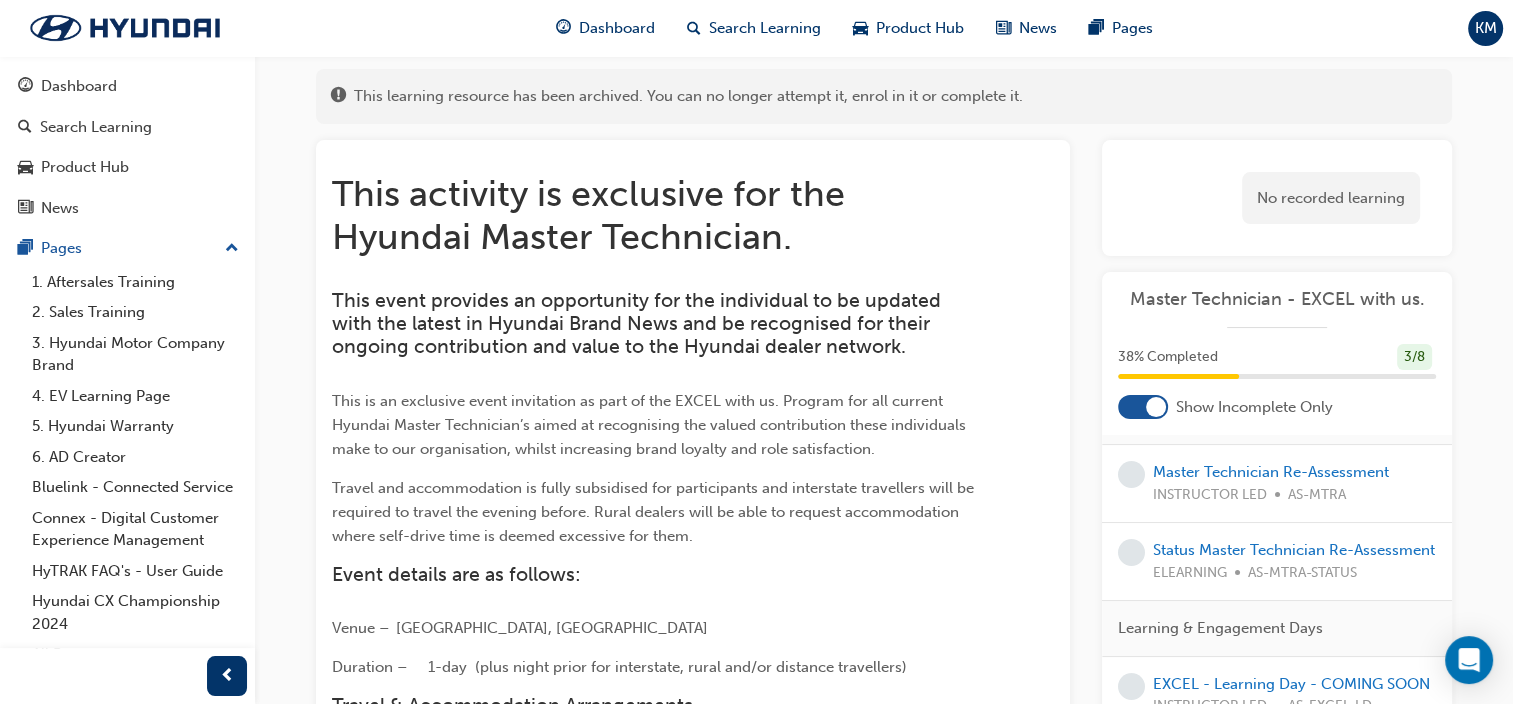scroll, scrollTop: 0, scrollLeft: 0, axis: both 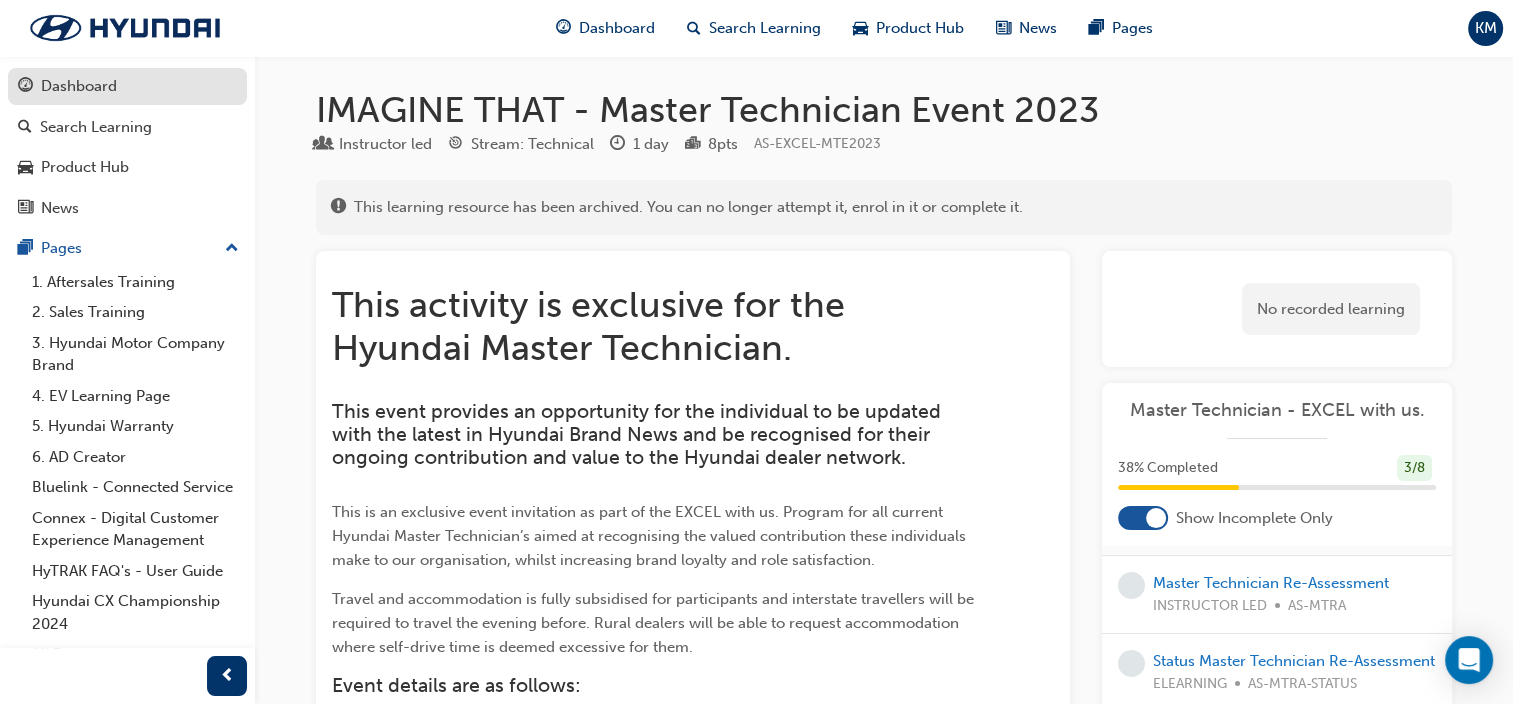 click on "Dashboard" at bounding box center [127, 86] 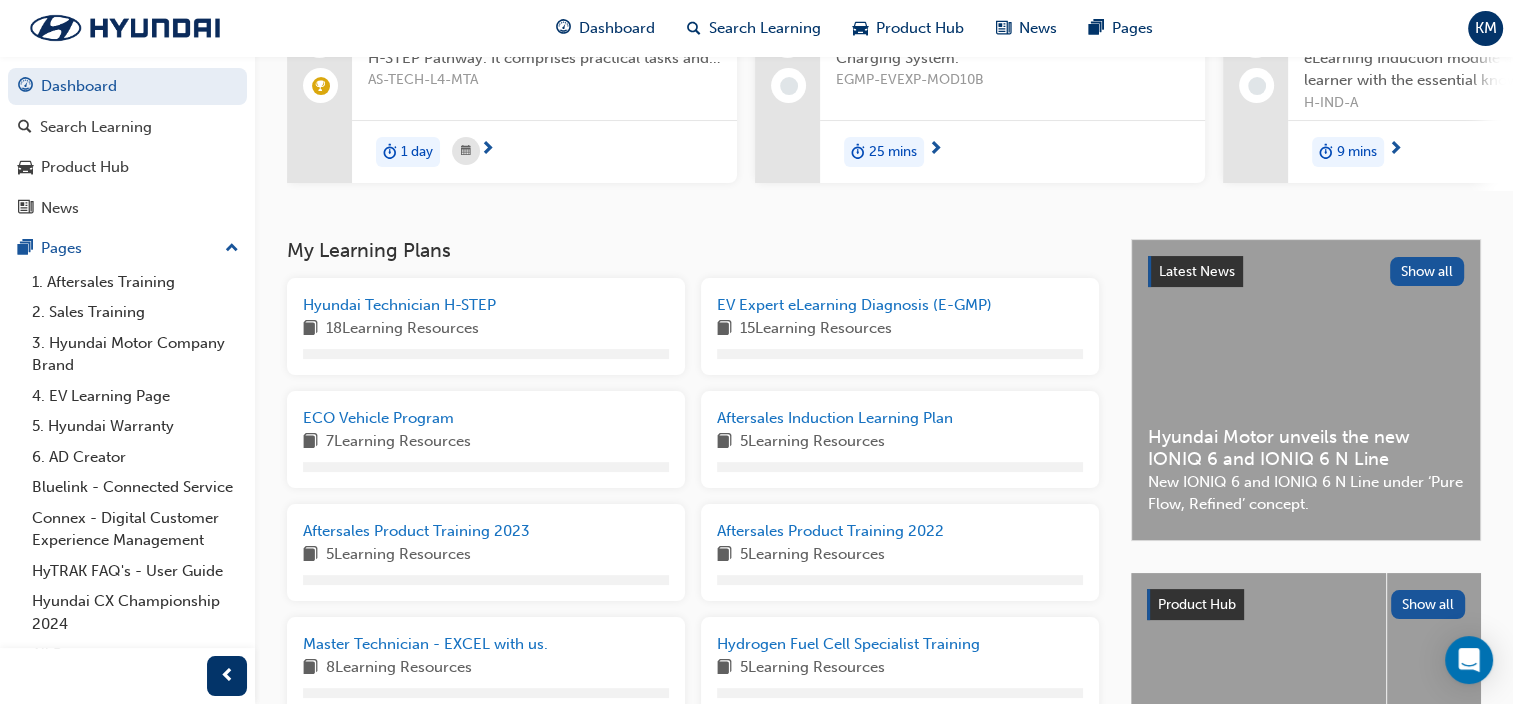 scroll, scrollTop: 400, scrollLeft: 0, axis: vertical 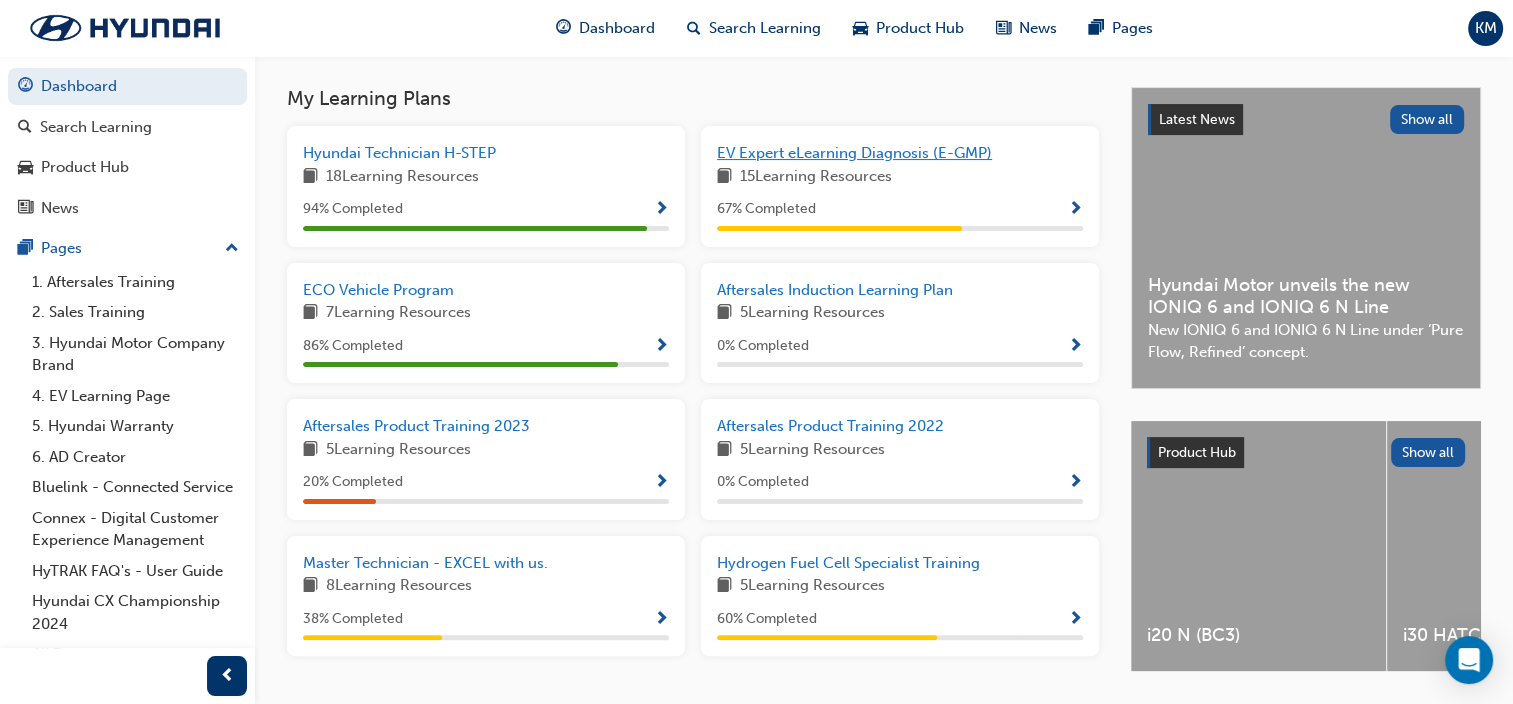 click on "EV Expert eLearning Diagnosis (E-GMP)" at bounding box center (854, 153) 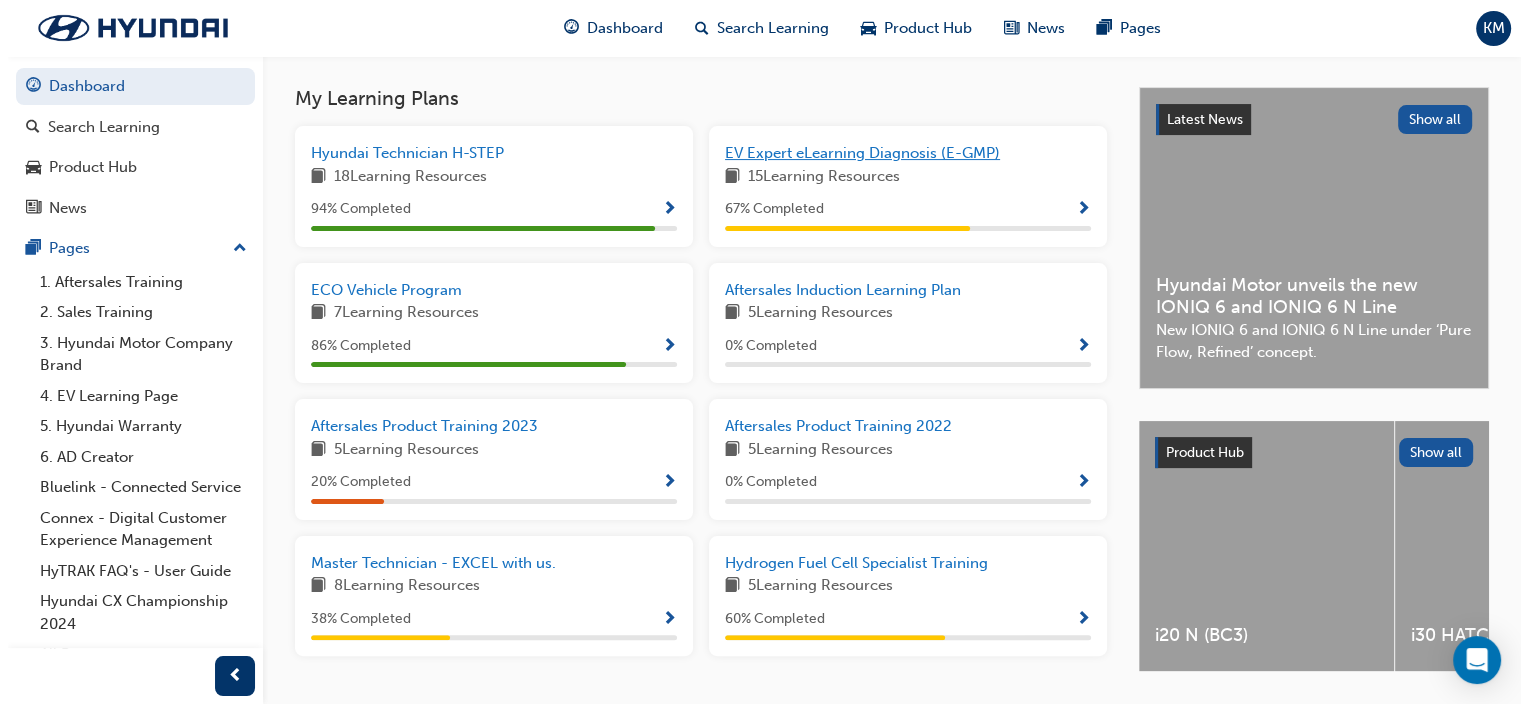 scroll, scrollTop: 0, scrollLeft: 0, axis: both 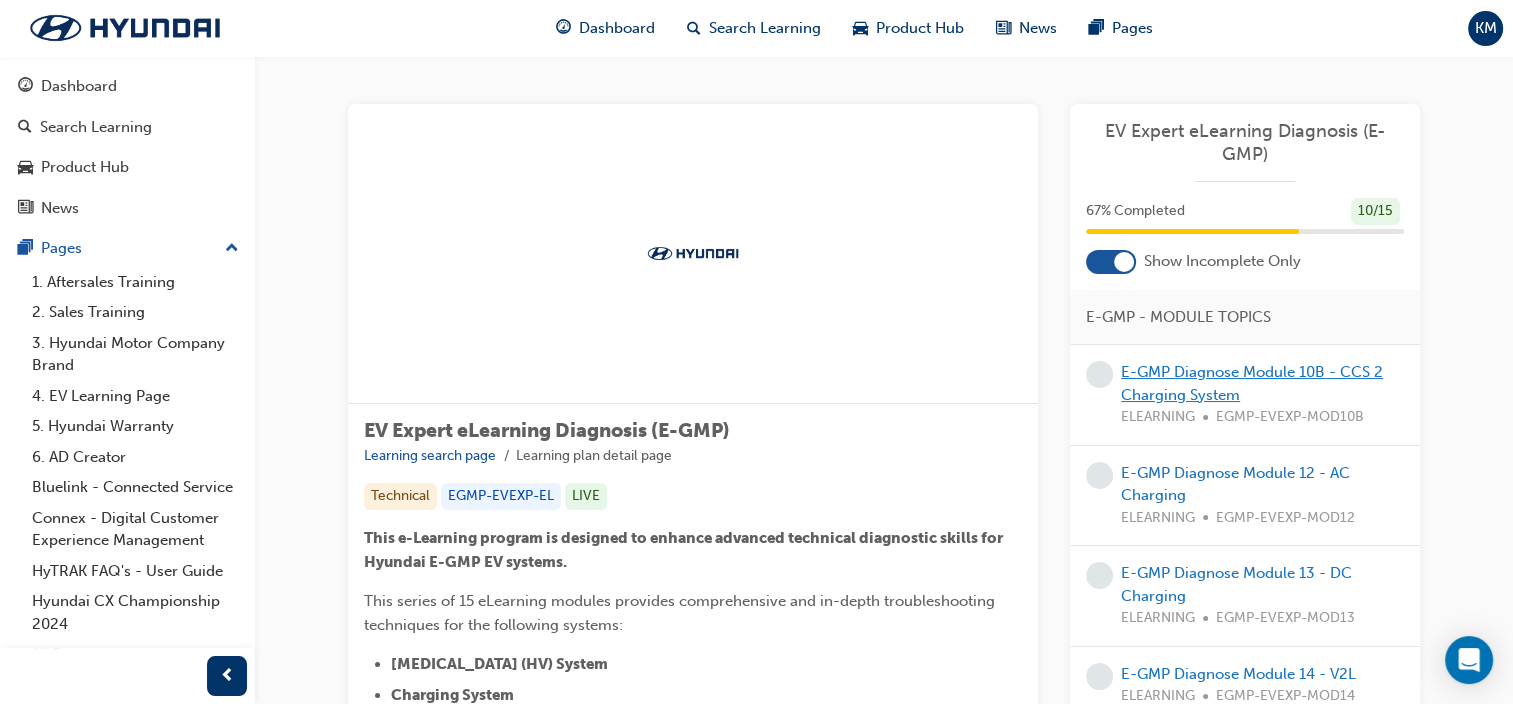 click on "E-GMP Diagnose Module 10B - CCS 2 Charging System" at bounding box center (1252, 383) 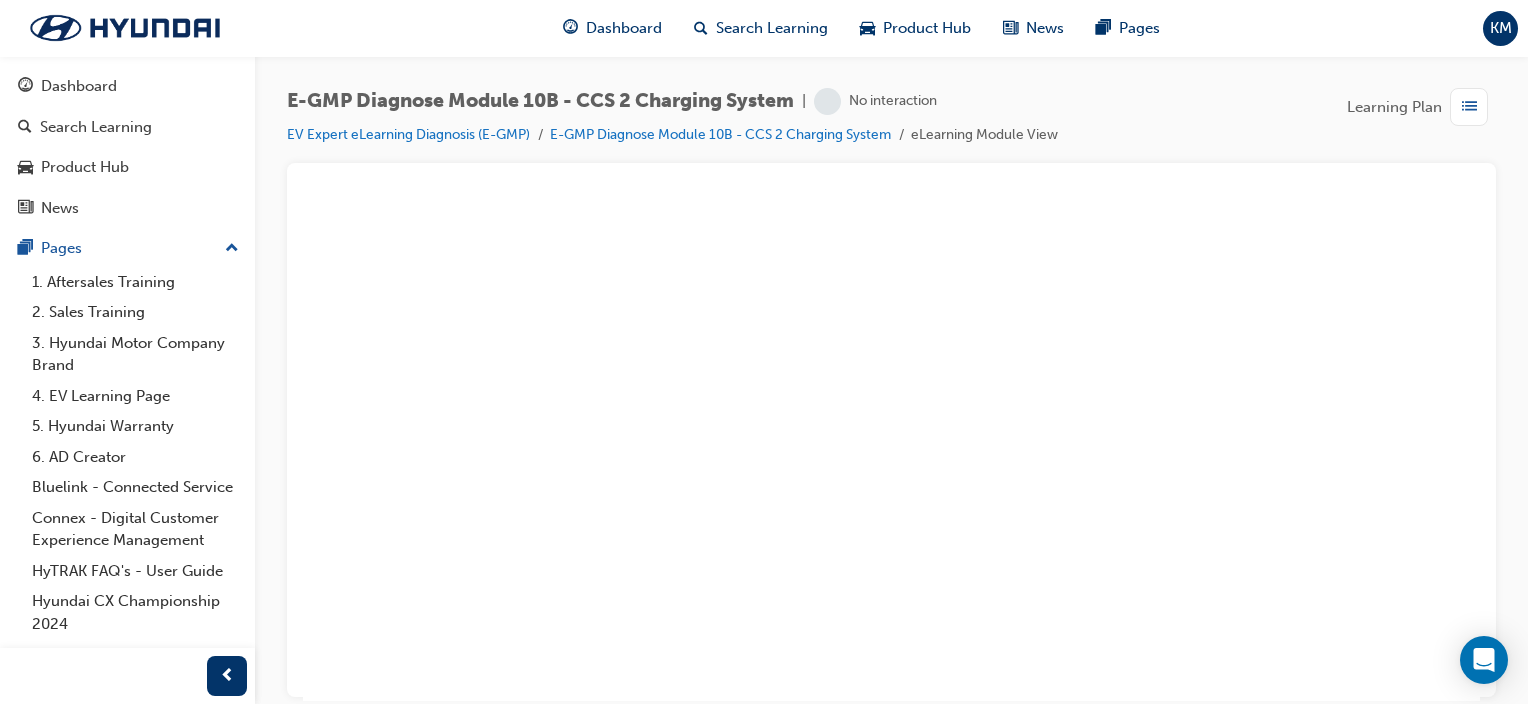 scroll, scrollTop: 0, scrollLeft: 0, axis: both 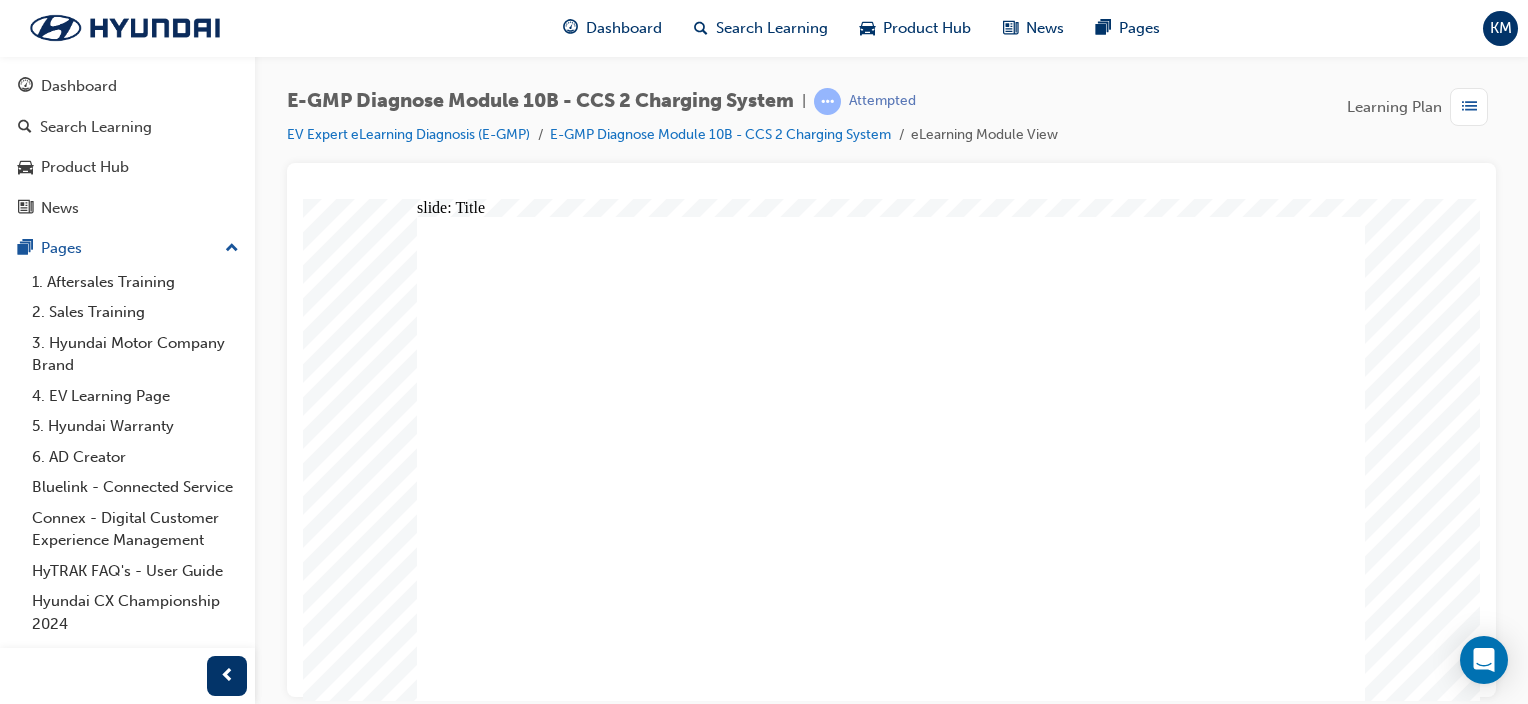 click 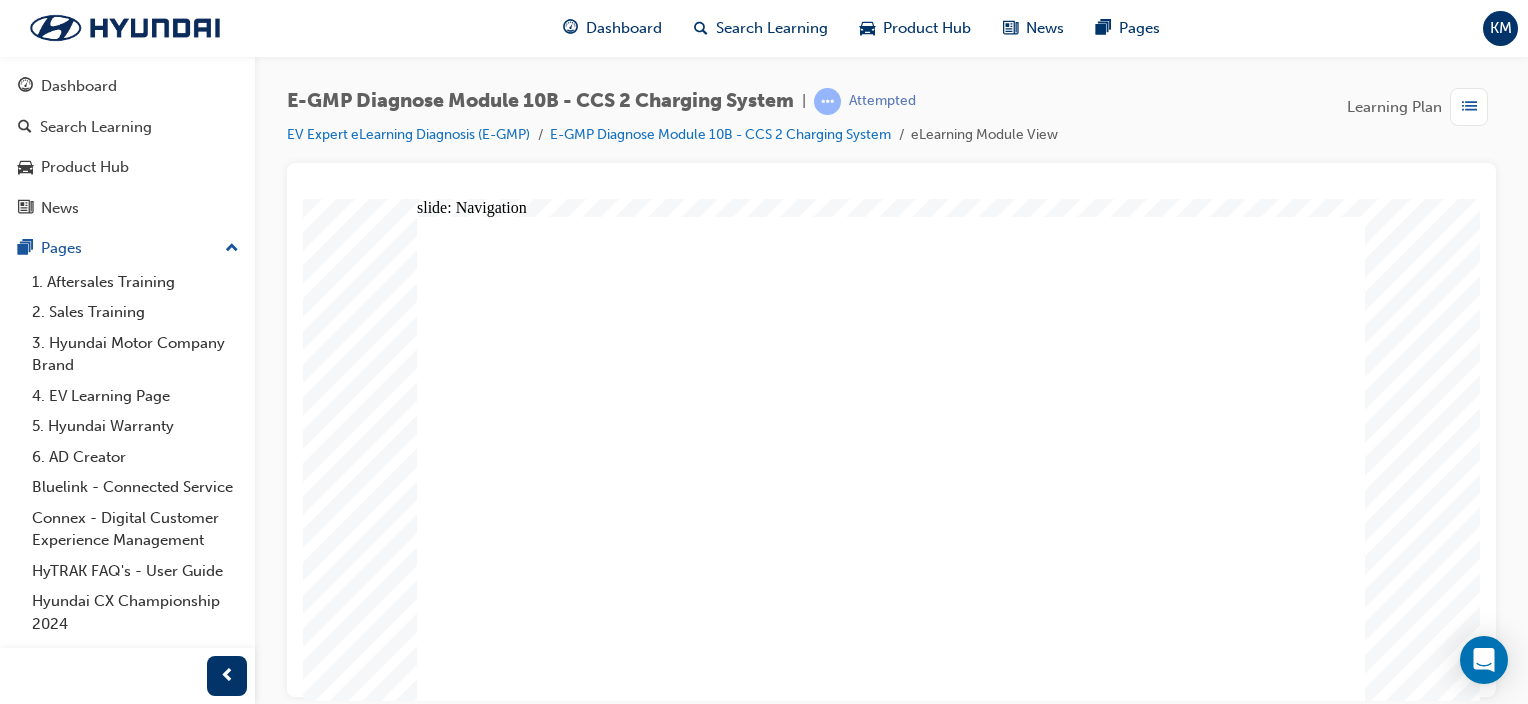 click 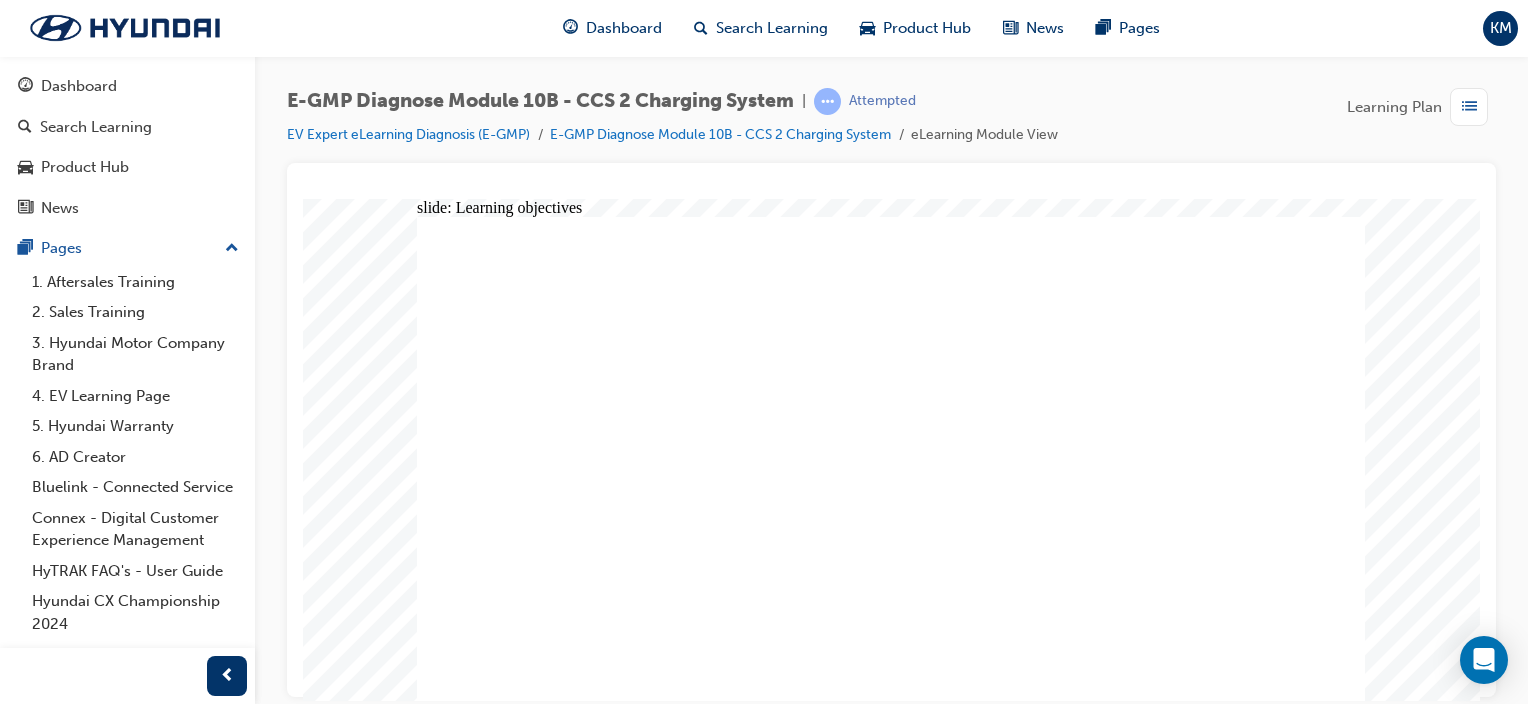 click 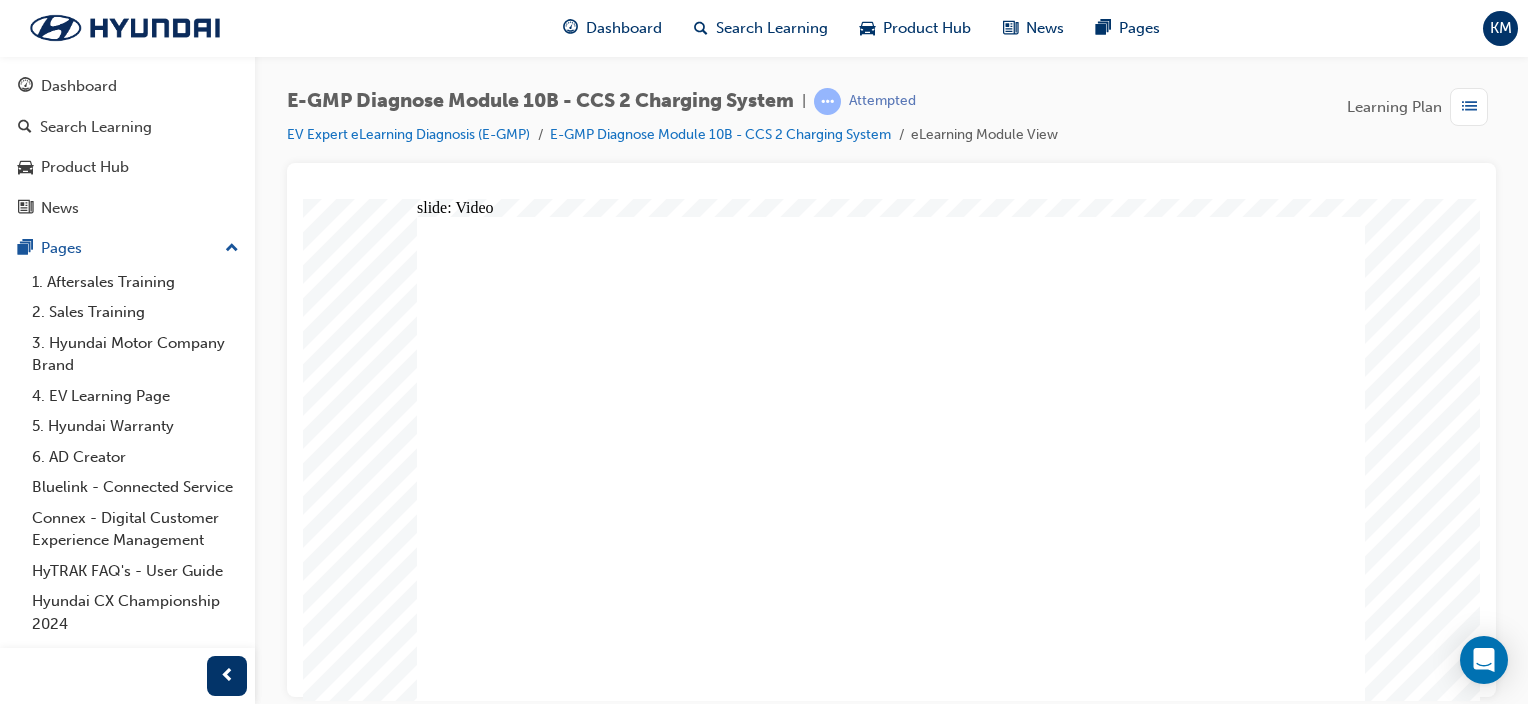 scroll, scrollTop: 0, scrollLeft: 0, axis: both 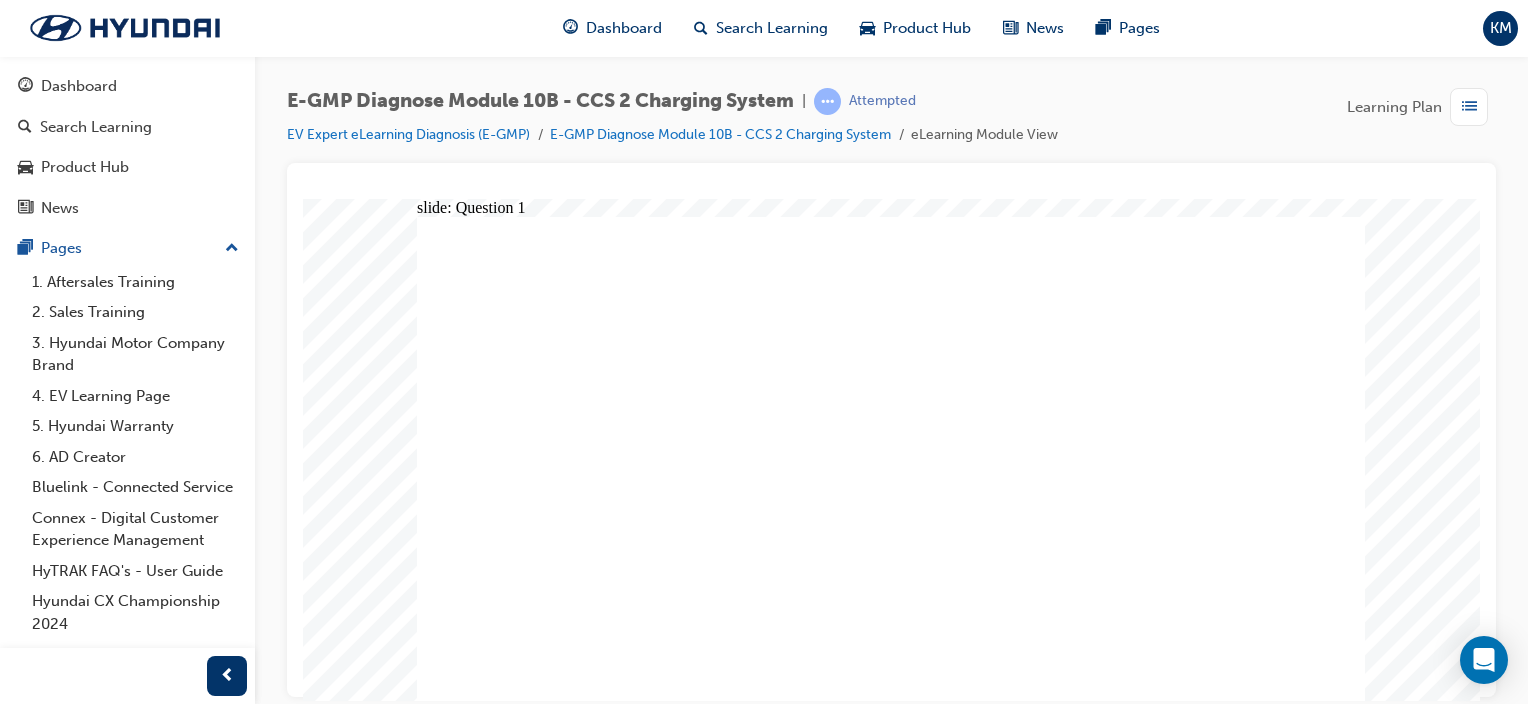 click 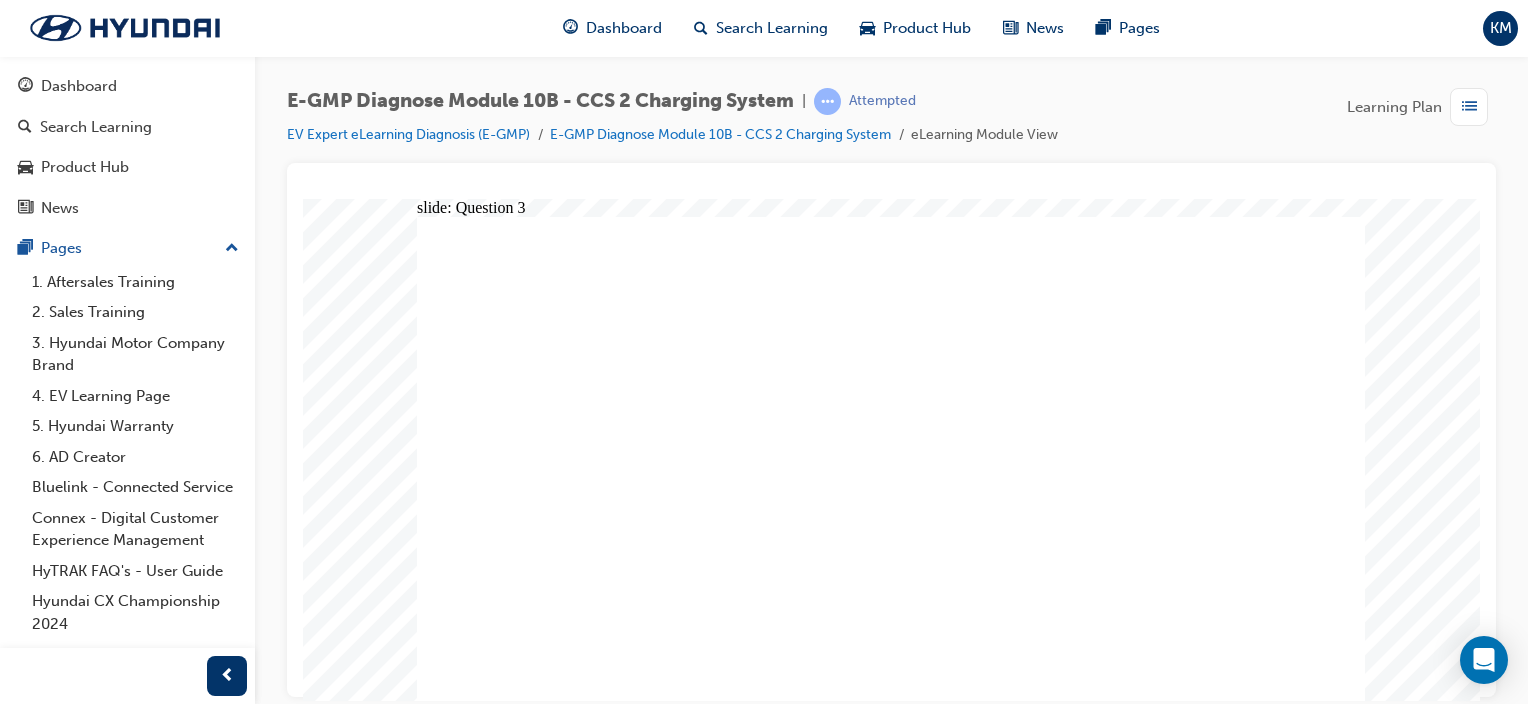 click 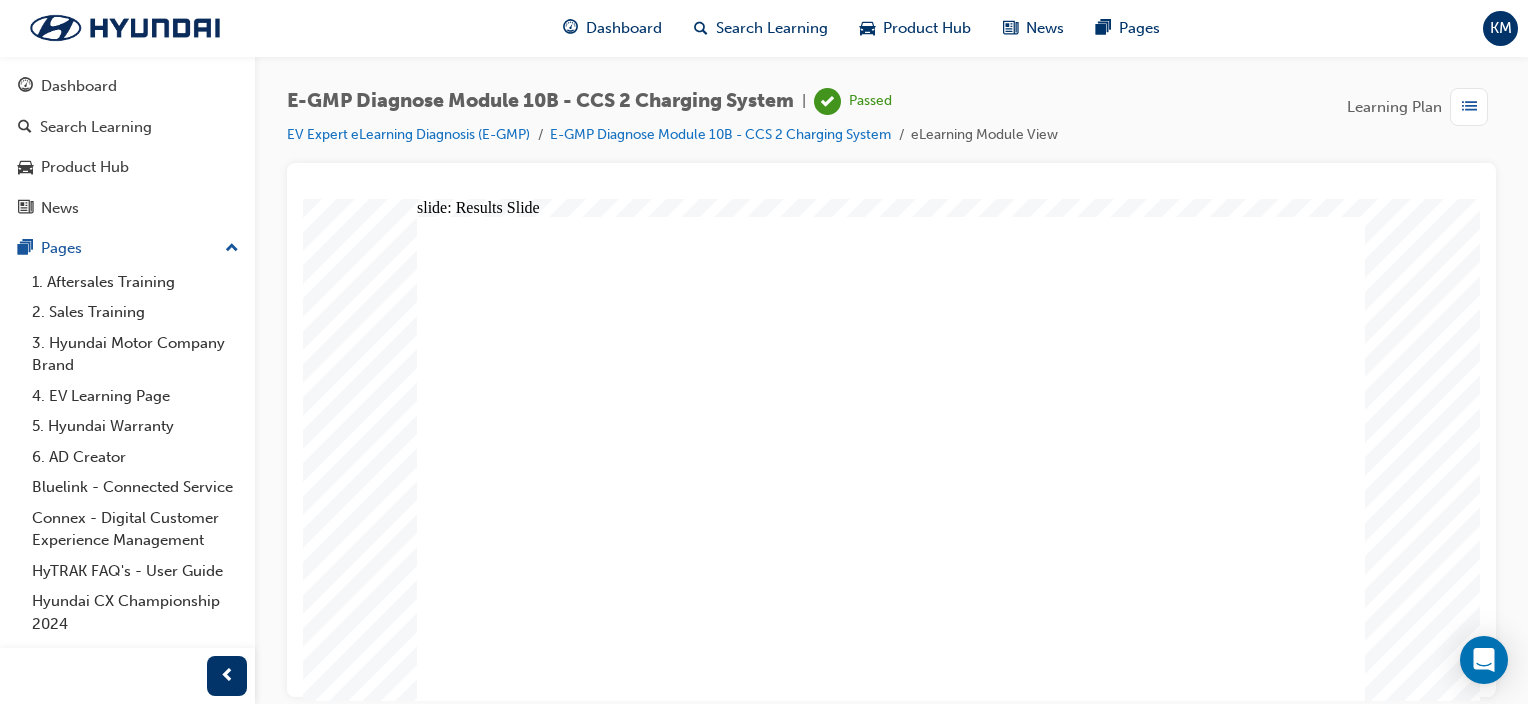 click 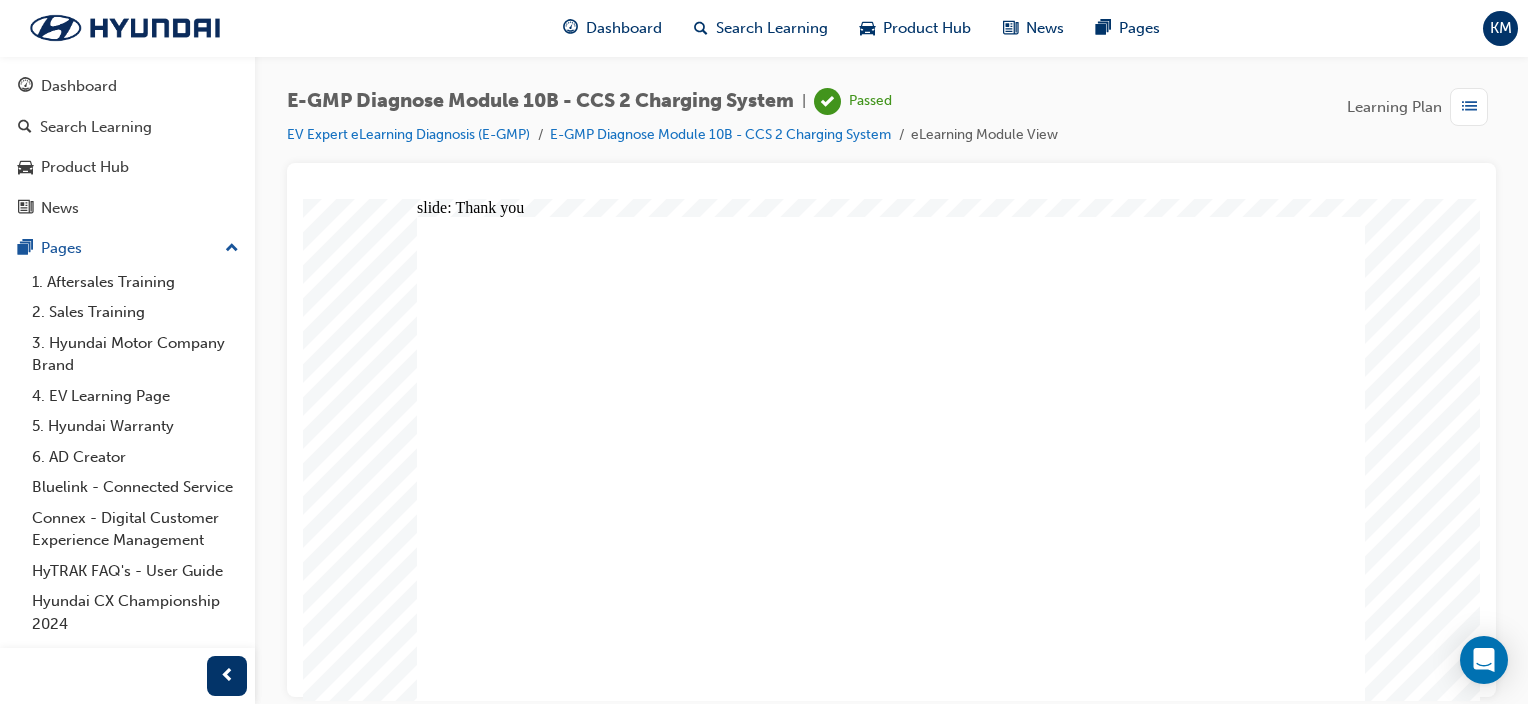 click 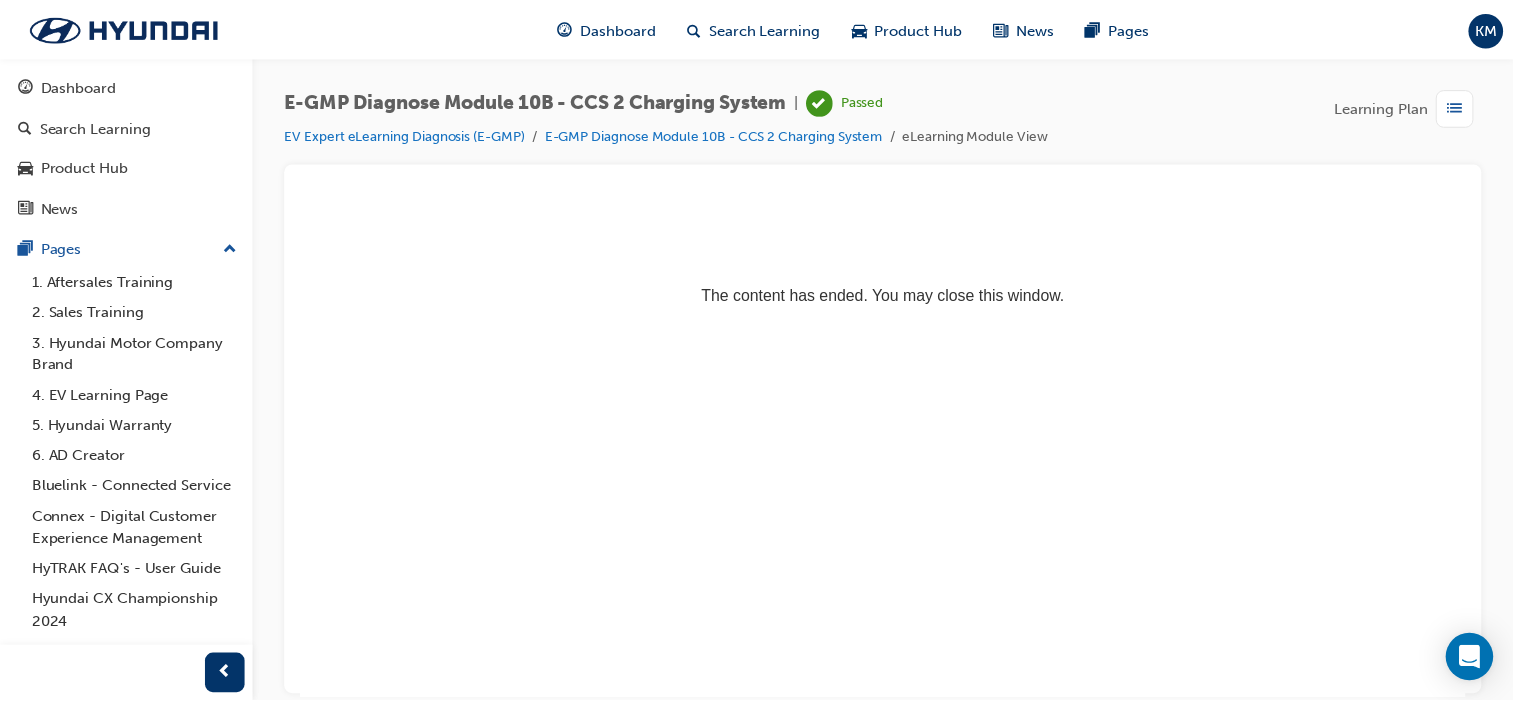 scroll, scrollTop: 0, scrollLeft: 0, axis: both 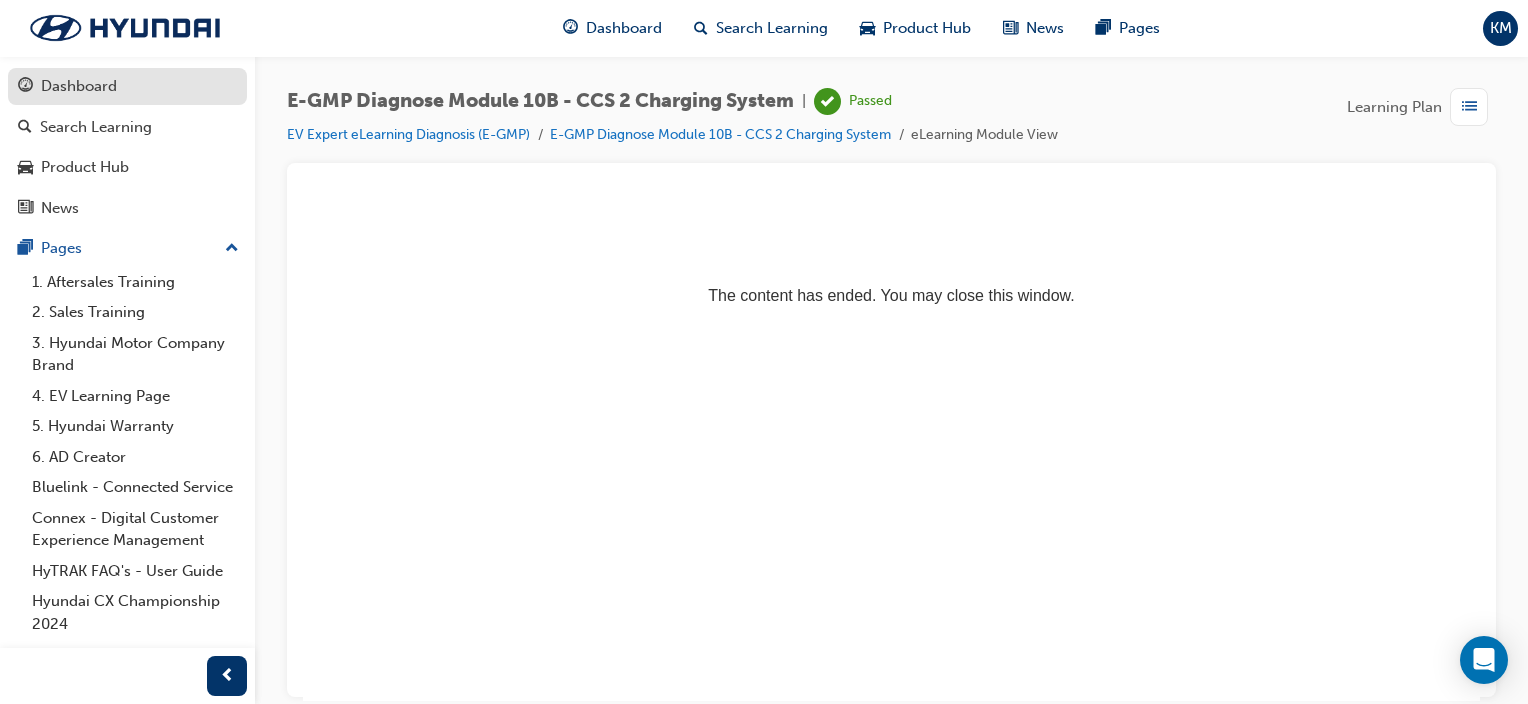 click on "Dashboard" at bounding box center [79, 86] 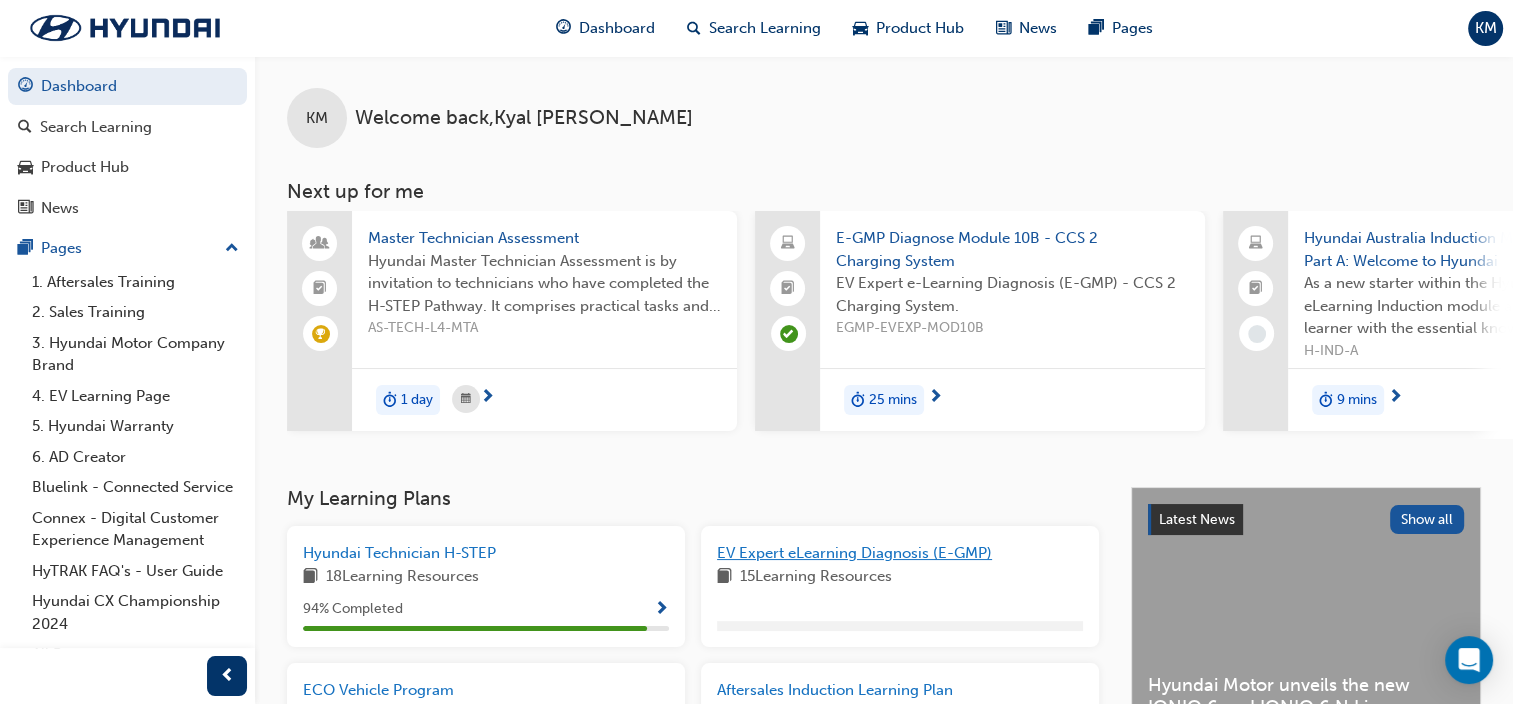 click on "EV Expert eLearning Diagnosis (E-GMP)" at bounding box center (854, 553) 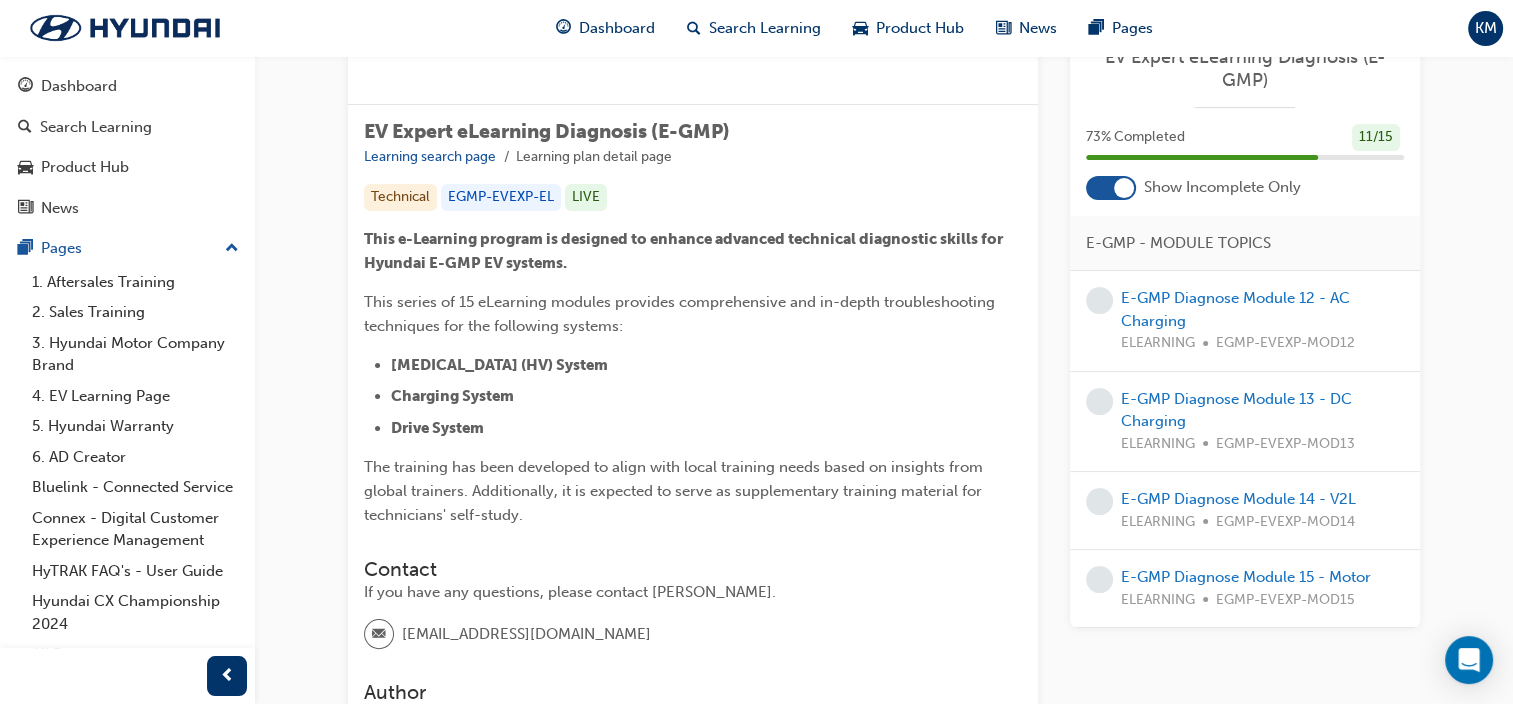 scroll, scrollTop: 100, scrollLeft: 0, axis: vertical 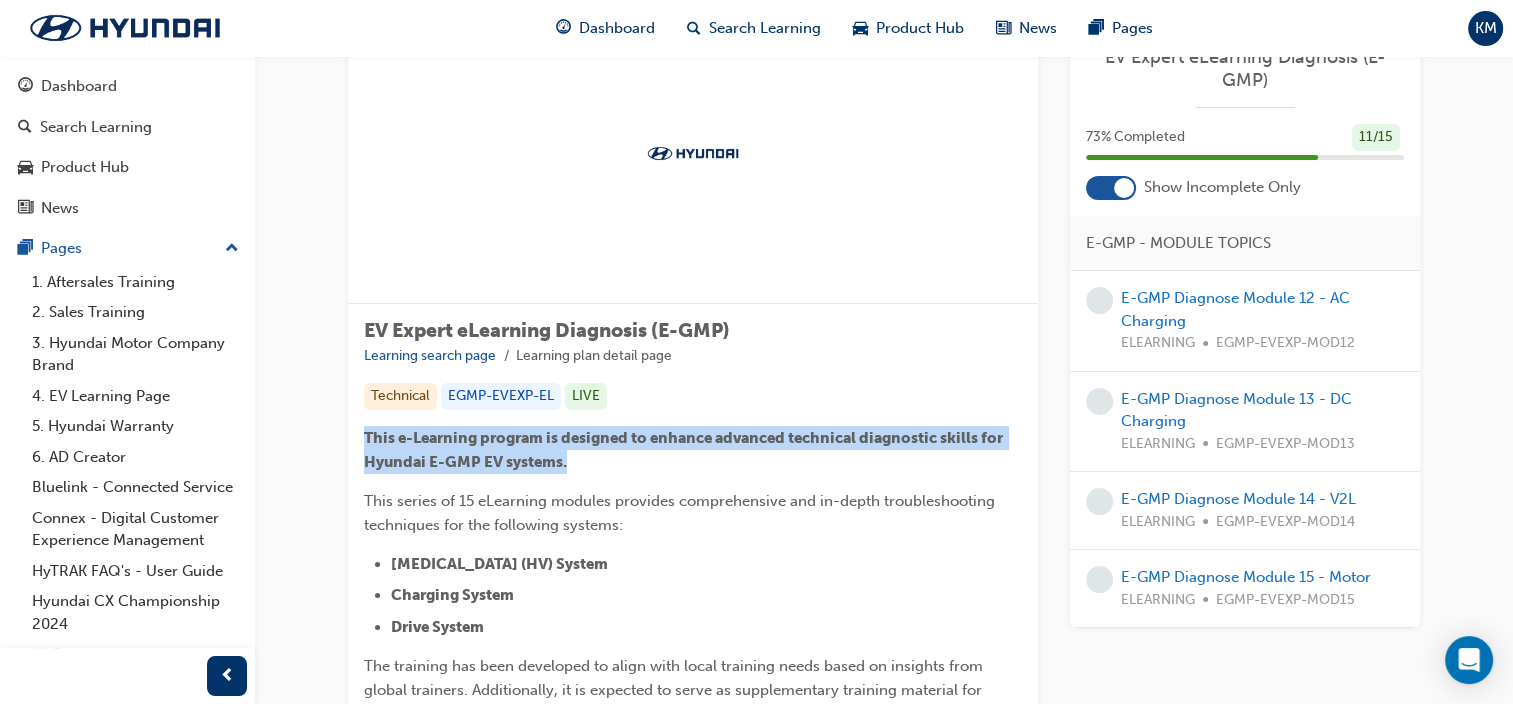 drag, startPoint x: 568, startPoint y: 464, endPoint x: 362, endPoint y: 432, distance: 208.47063 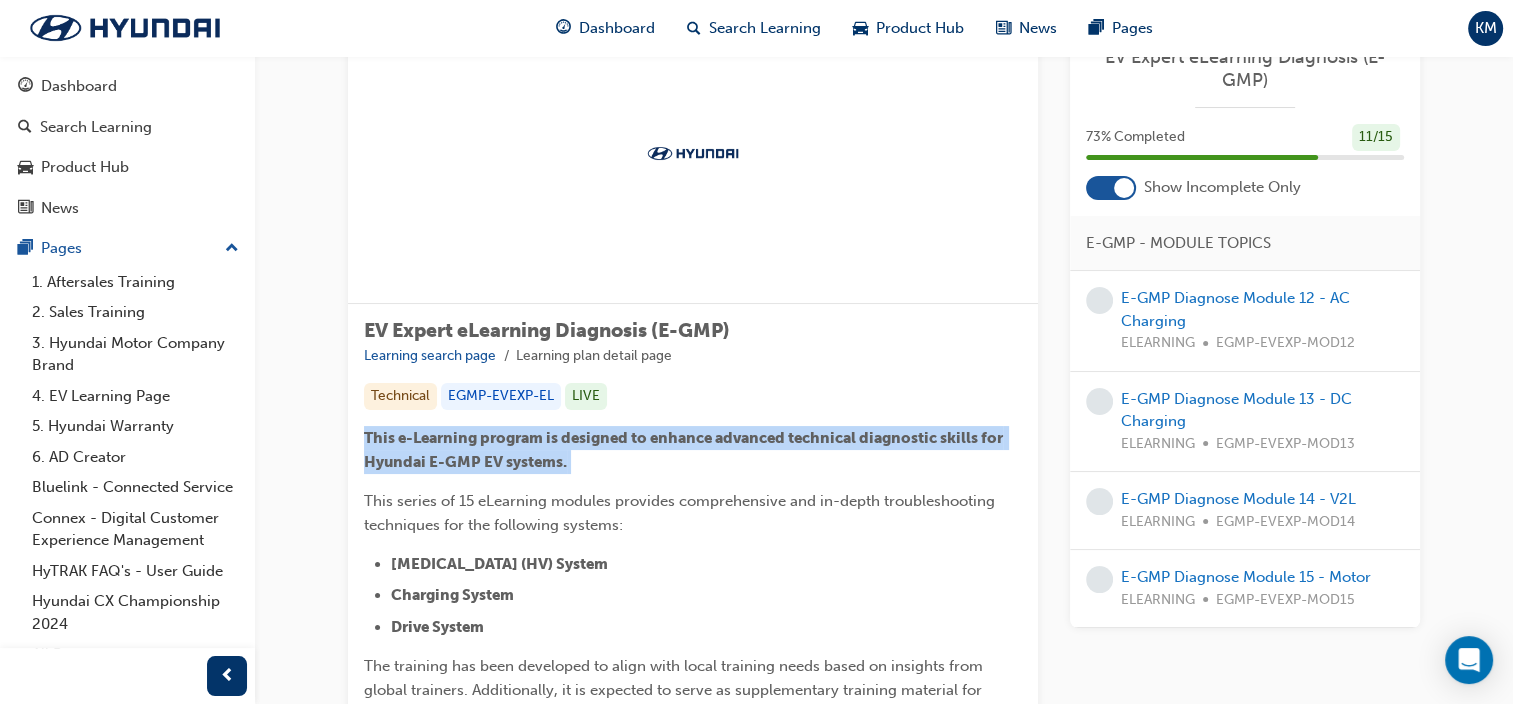 drag, startPoint x: 365, startPoint y: 434, endPoint x: 571, endPoint y: 466, distance: 208.47063 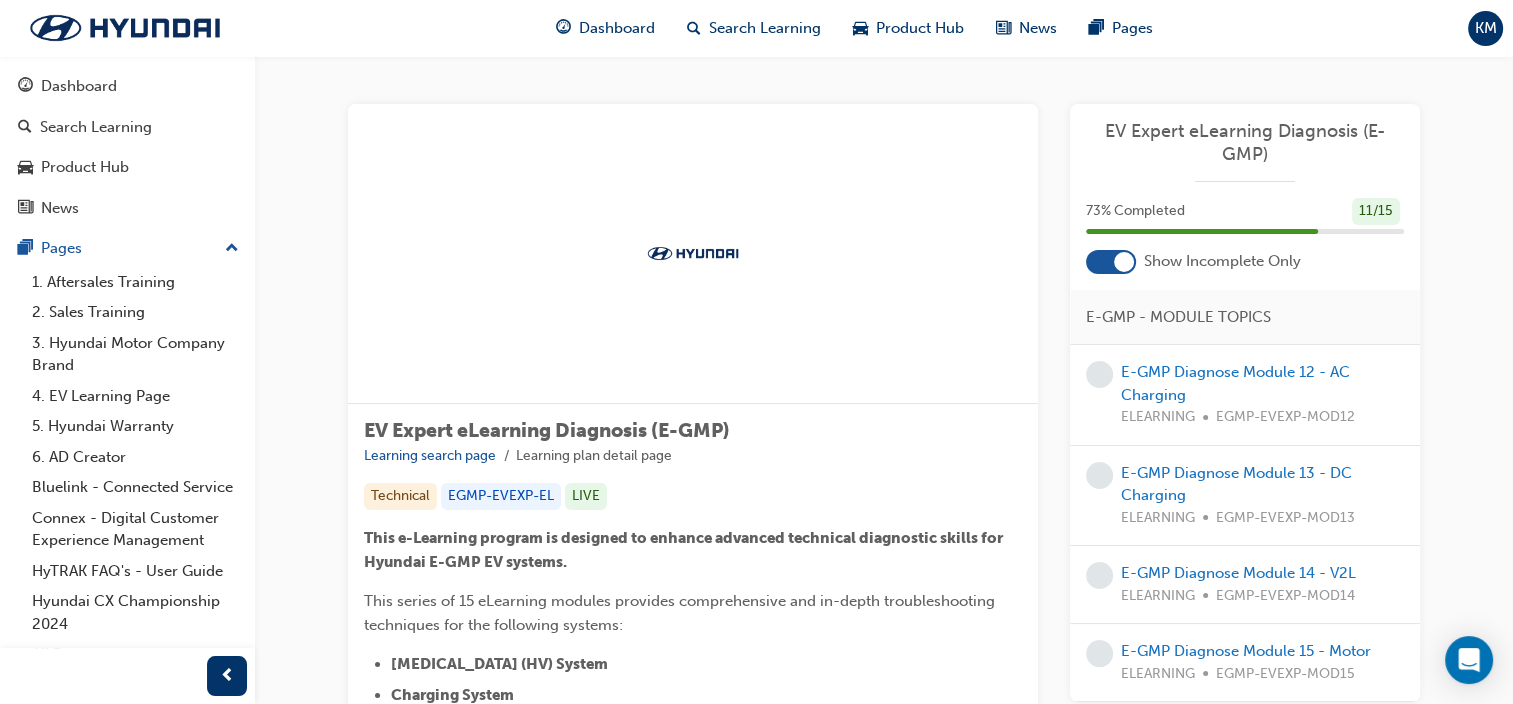 scroll, scrollTop: 0, scrollLeft: 0, axis: both 